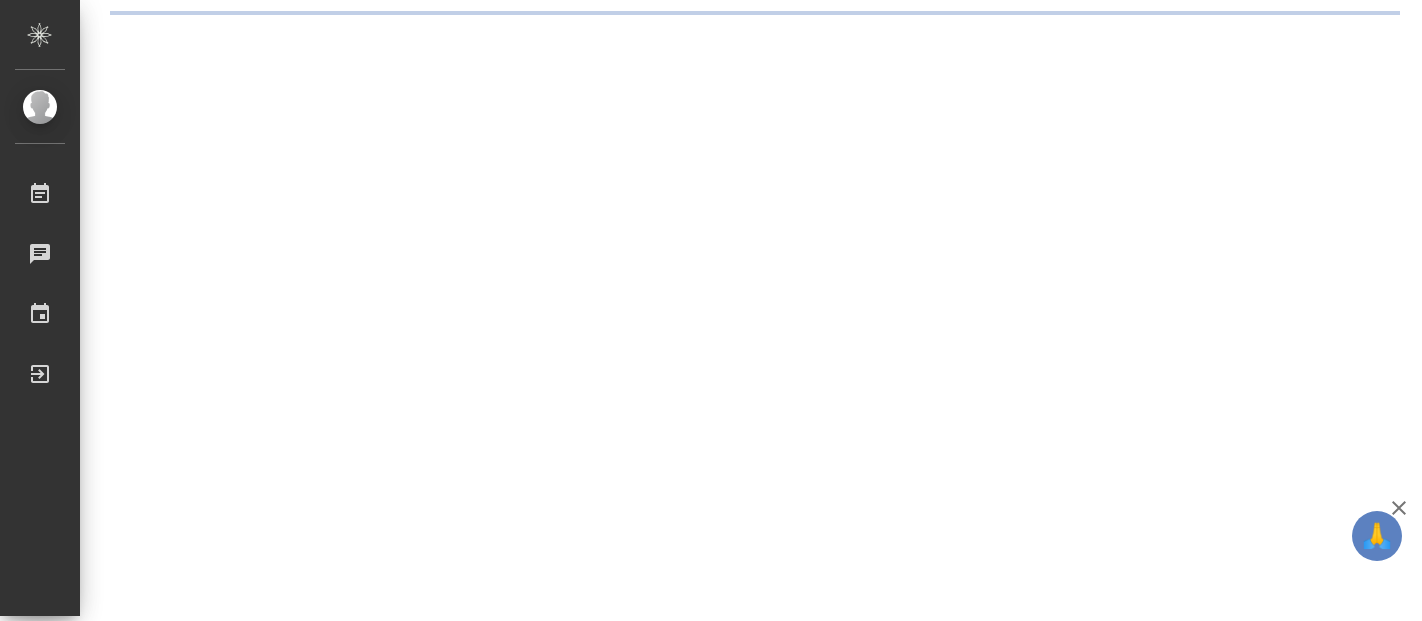 scroll, scrollTop: 0, scrollLeft: 0, axis: both 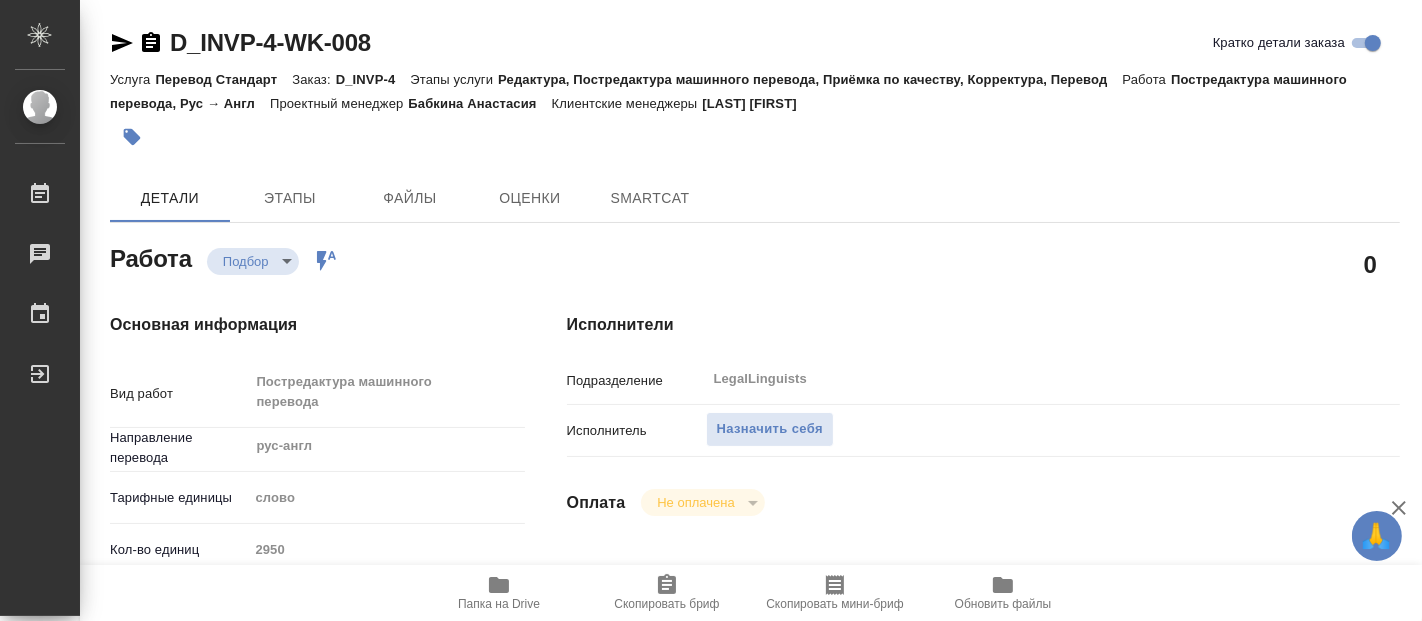 type on "x" 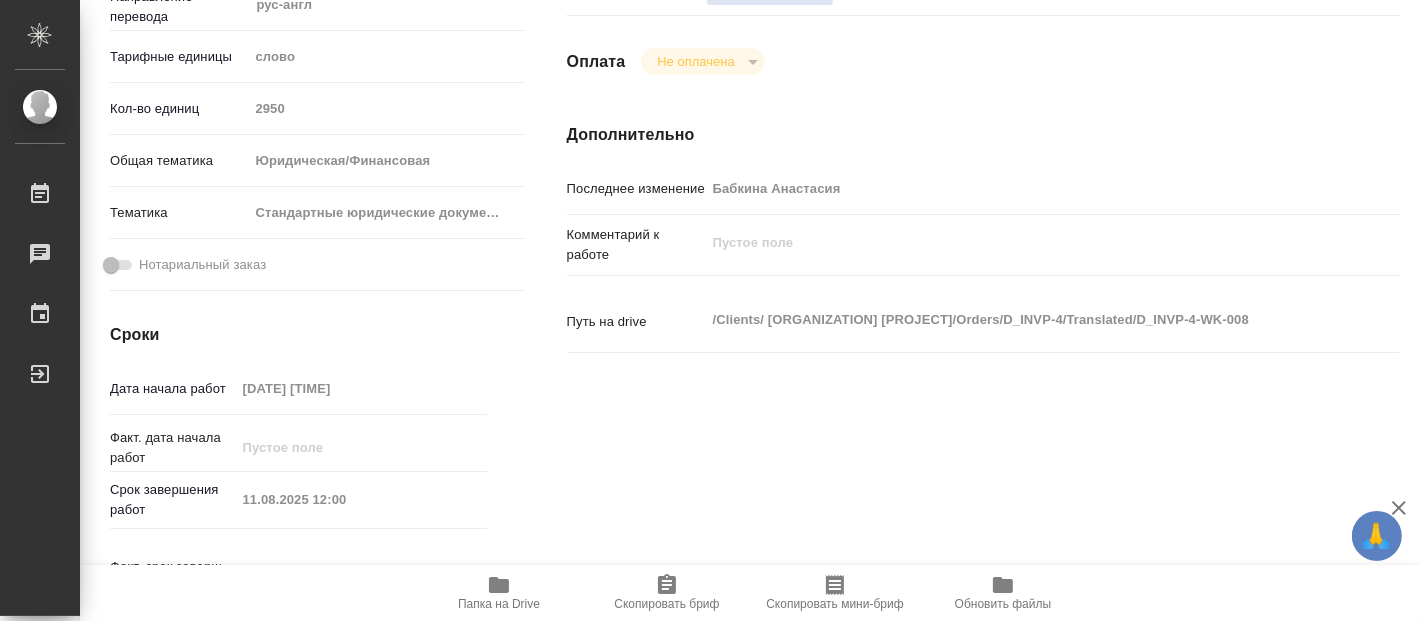 type on "x" 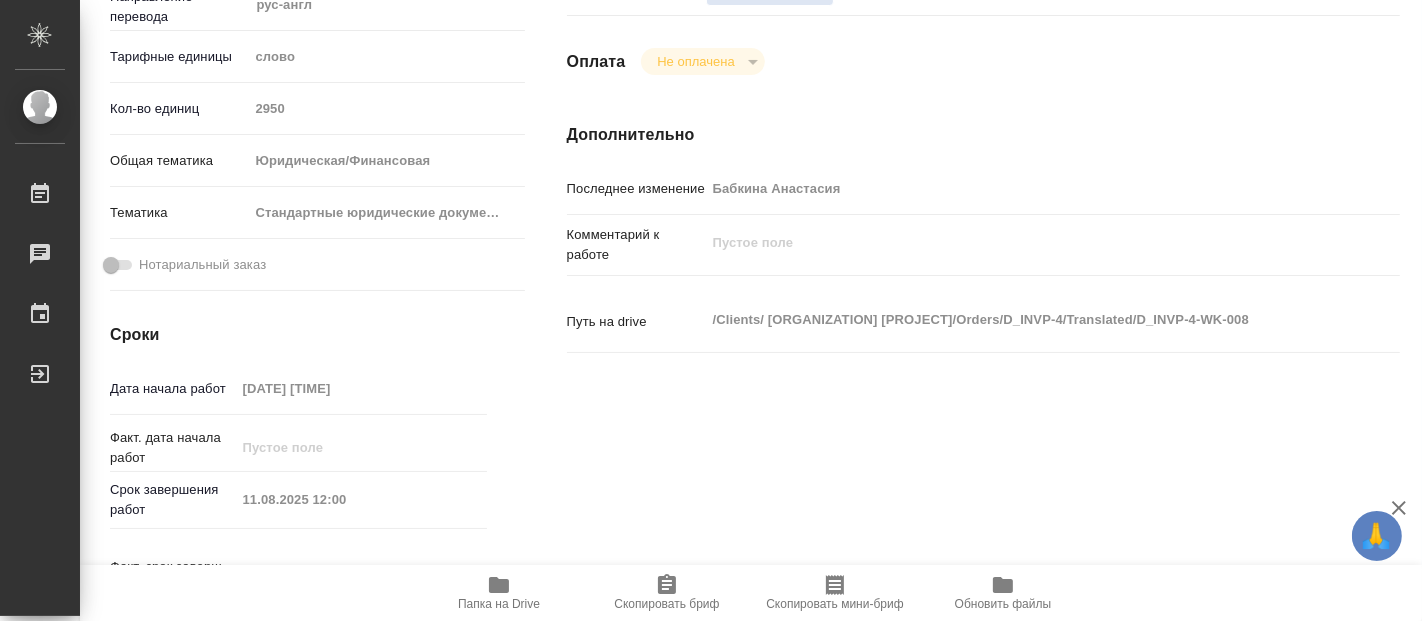 type on "x" 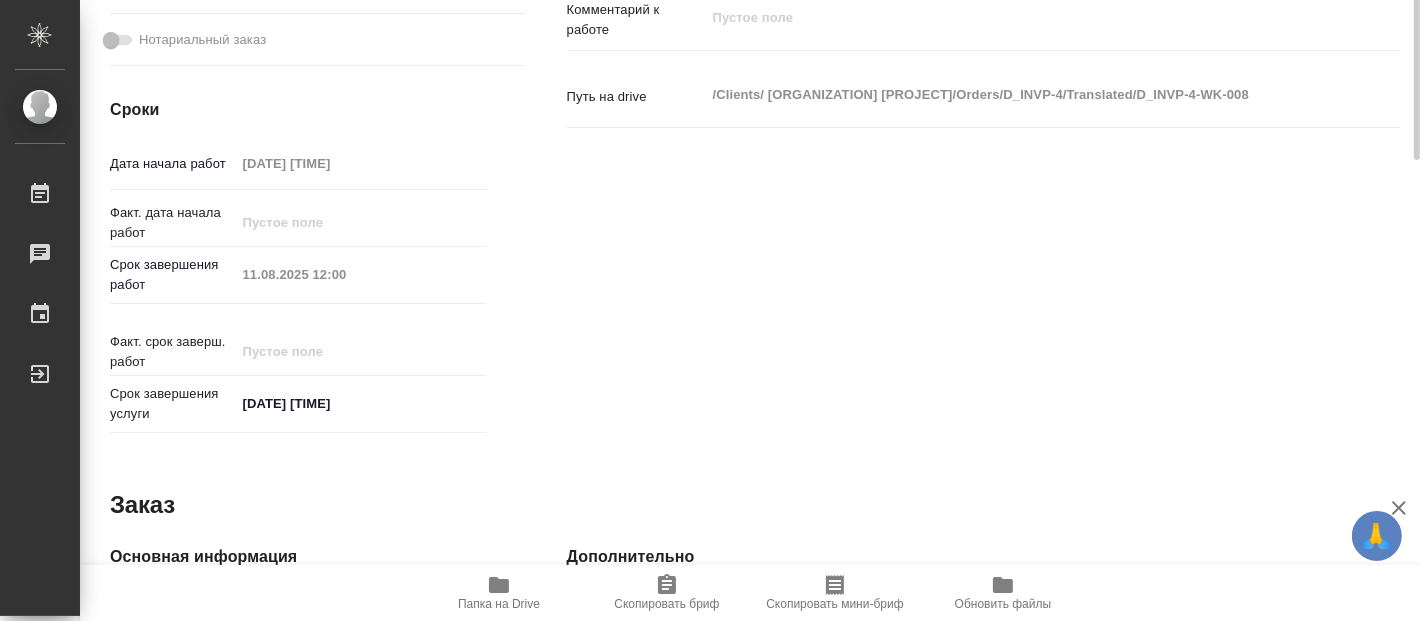scroll, scrollTop: 777, scrollLeft: 0, axis: vertical 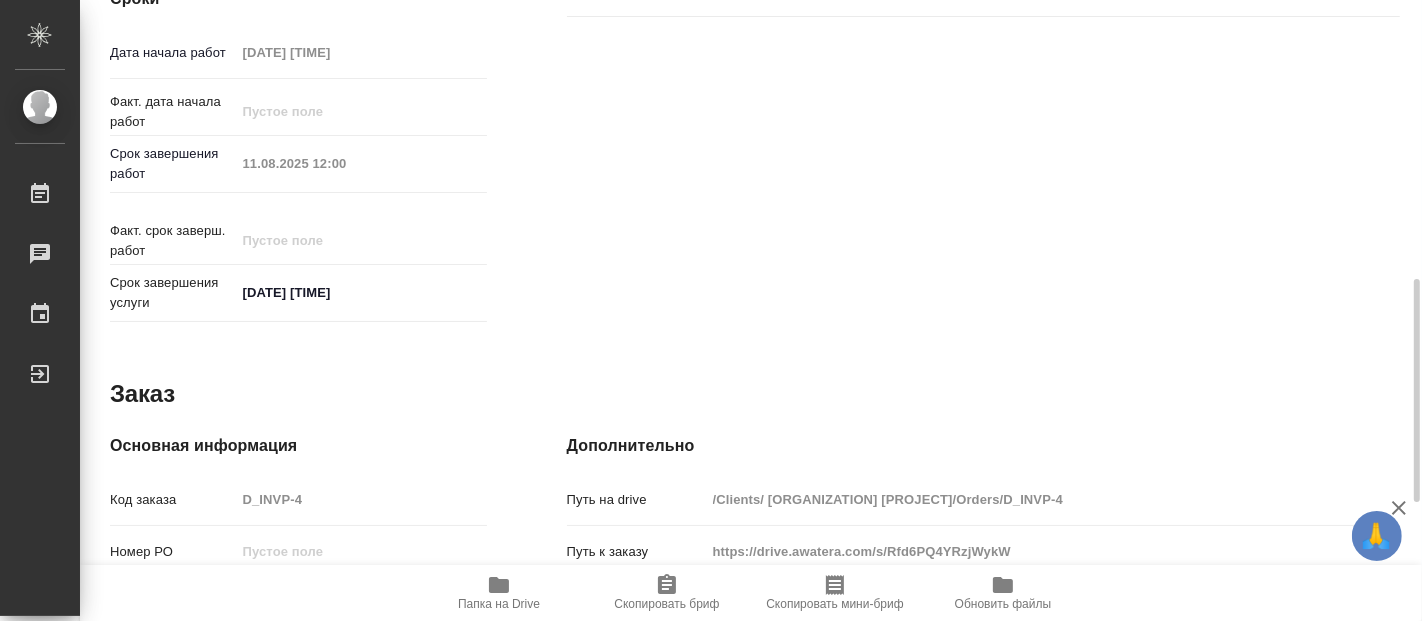 type on "x" 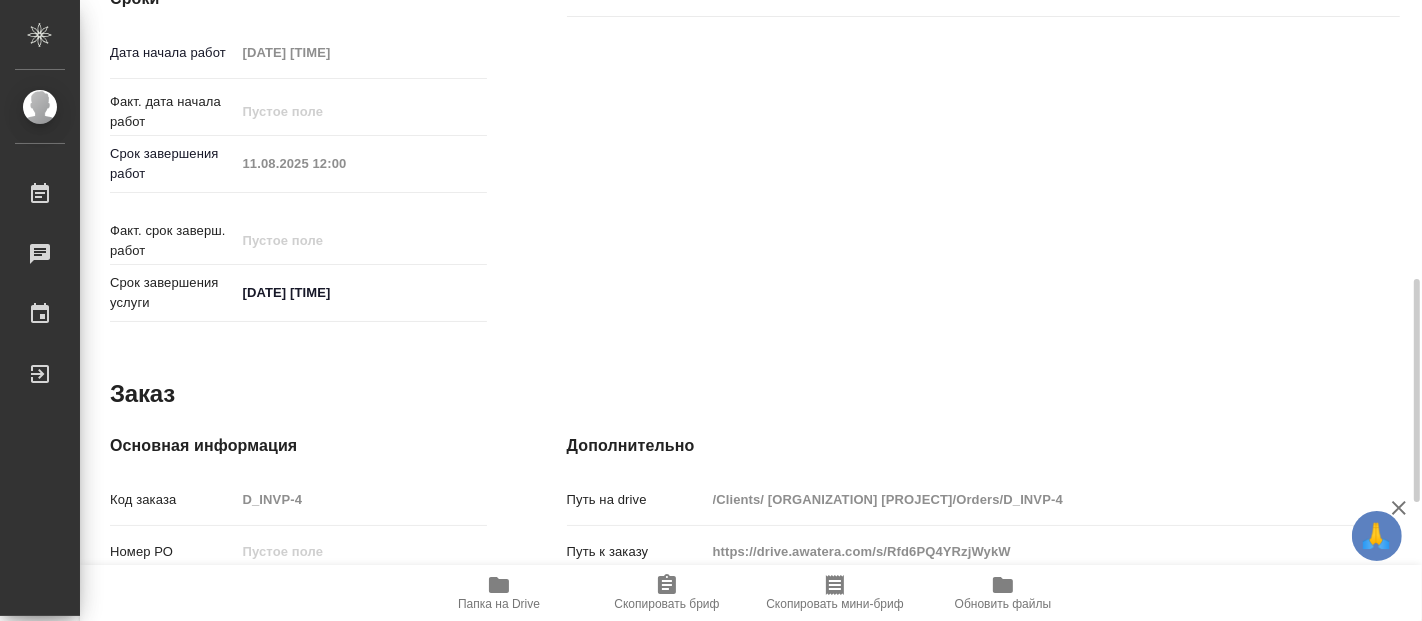 type on "x" 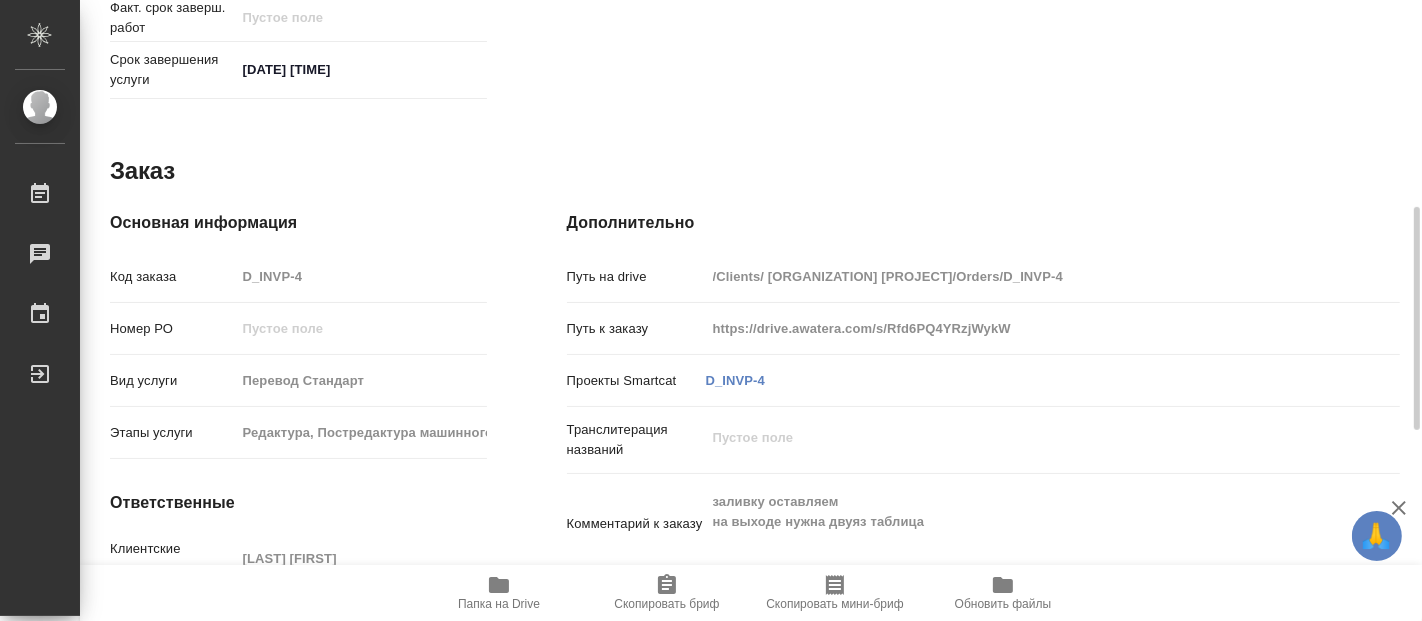 scroll, scrollTop: 1104, scrollLeft: 0, axis: vertical 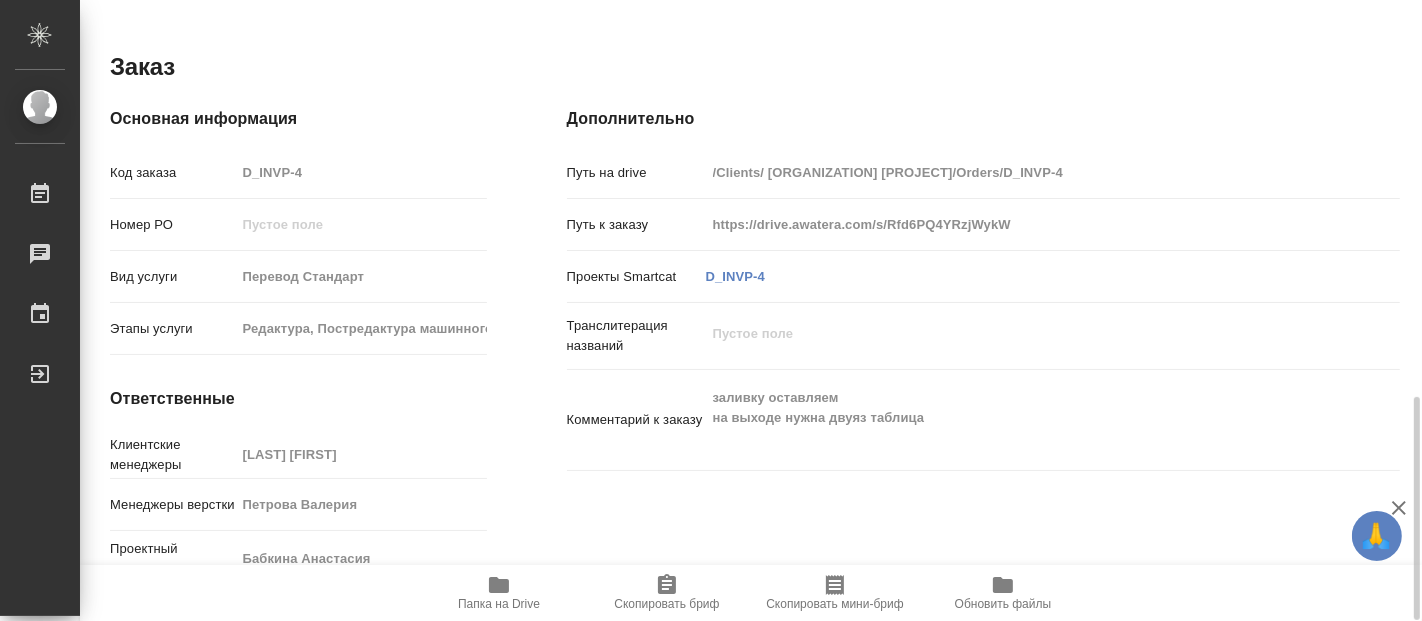 type on "x" 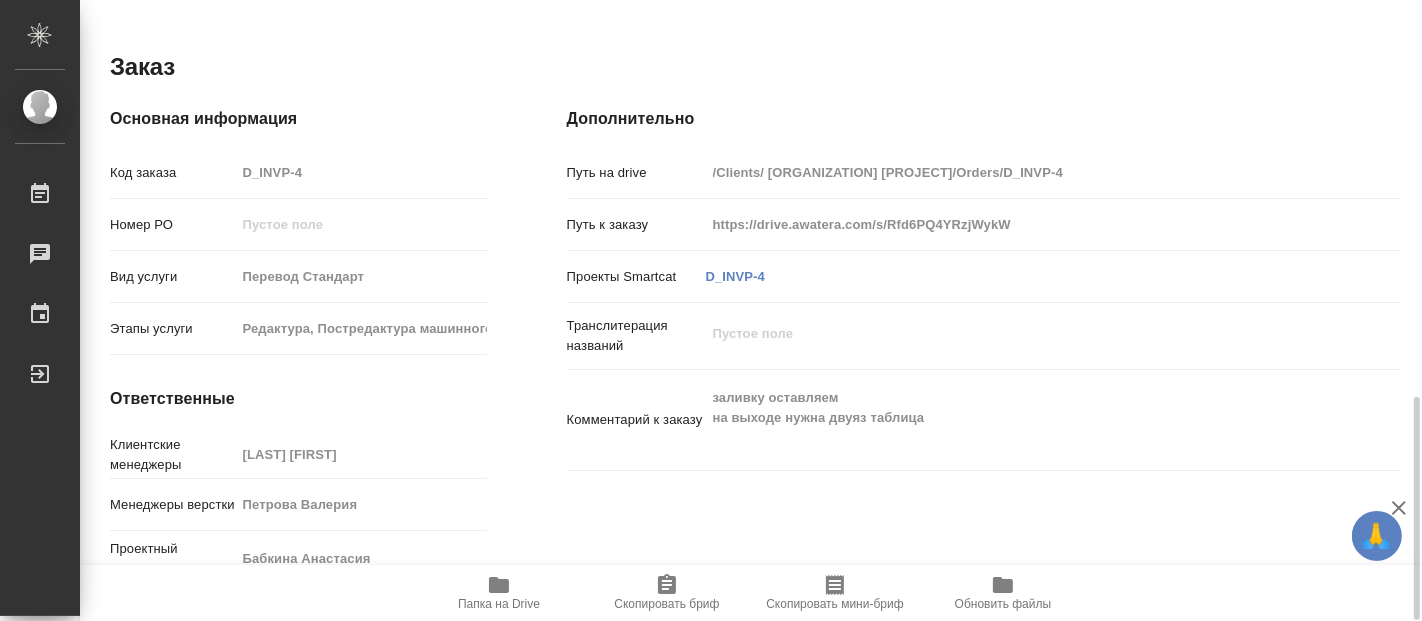type on "x" 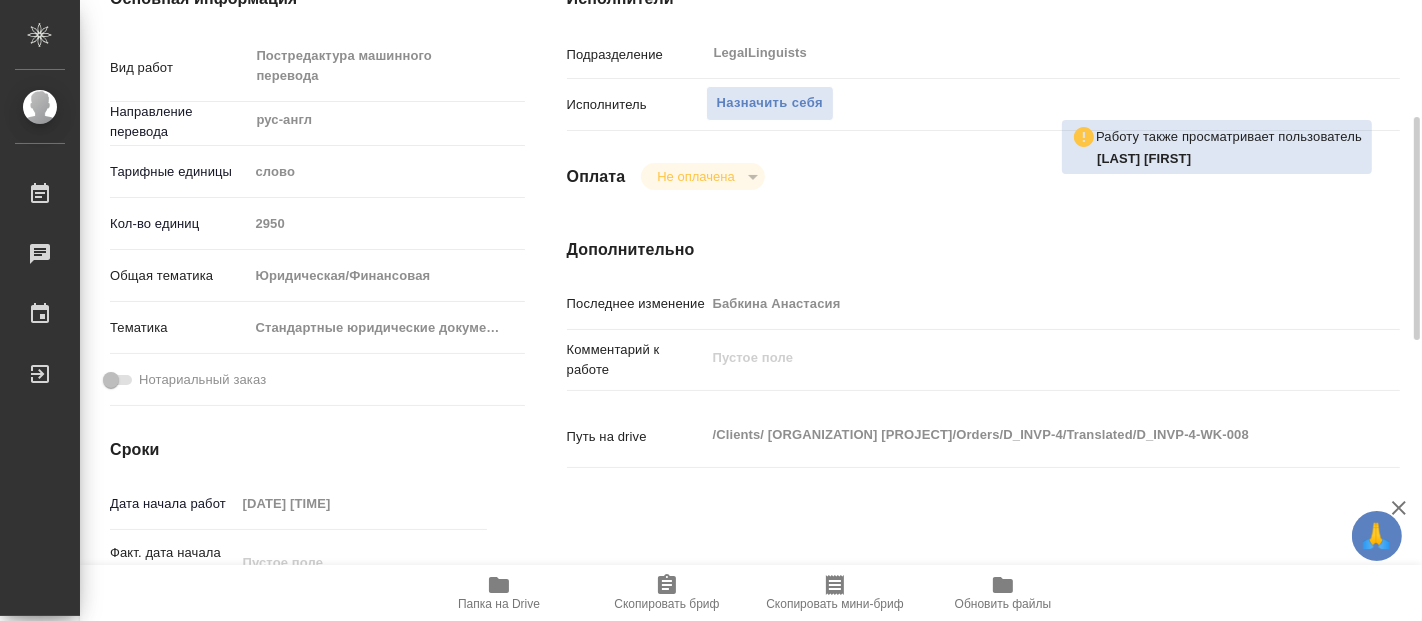 scroll, scrollTop: 104, scrollLeft: 0, axis: vertical 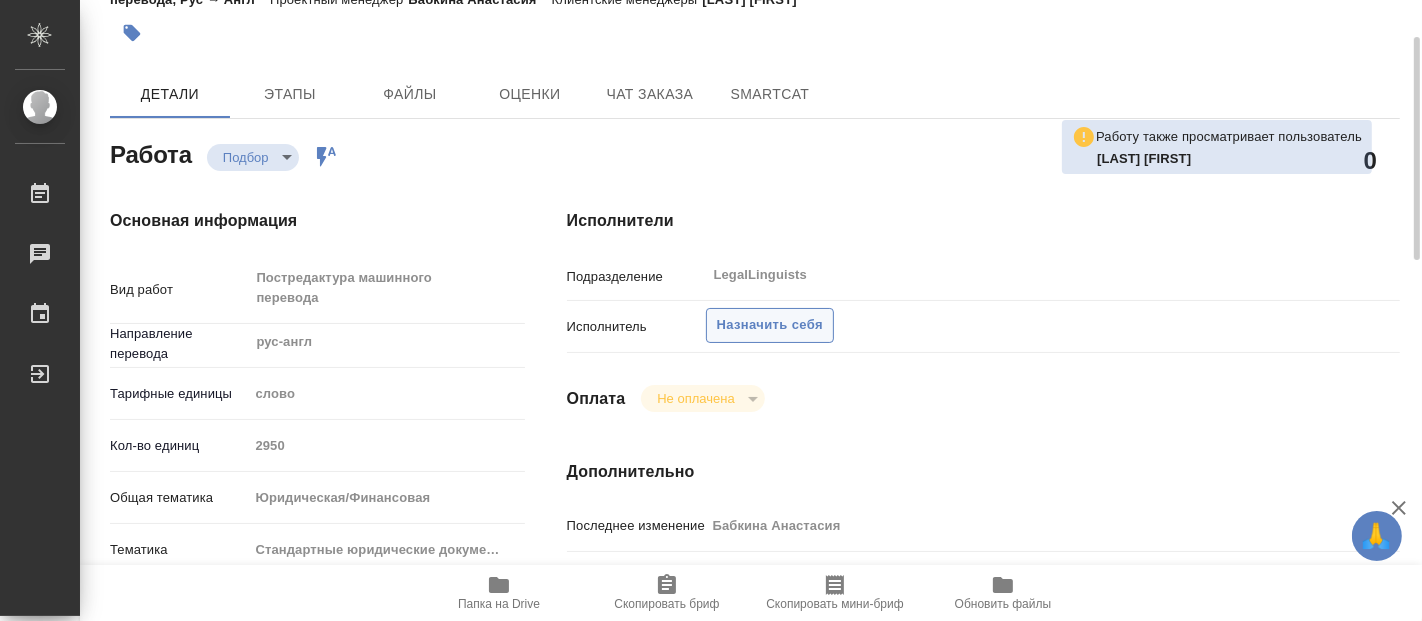 click on "Назначить себя" at bounding box center (770, 325) 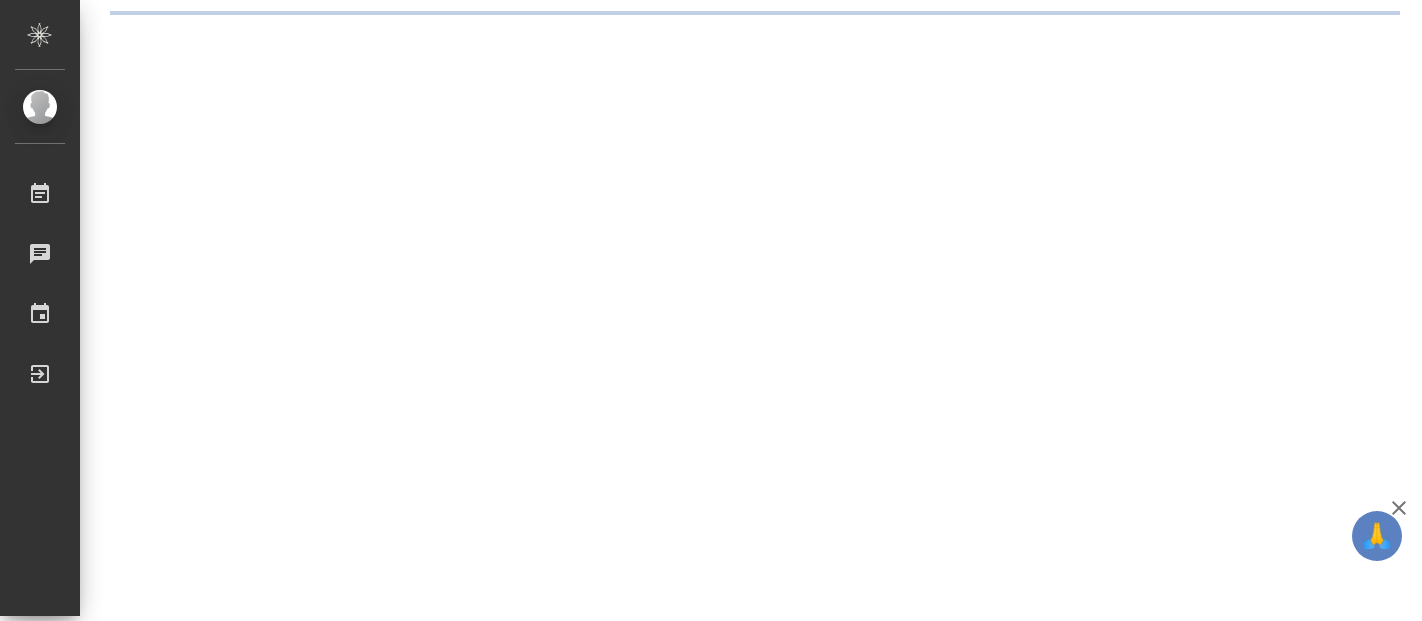 scroll, scrollTop: 0, scrollLeft: 0, axis: both 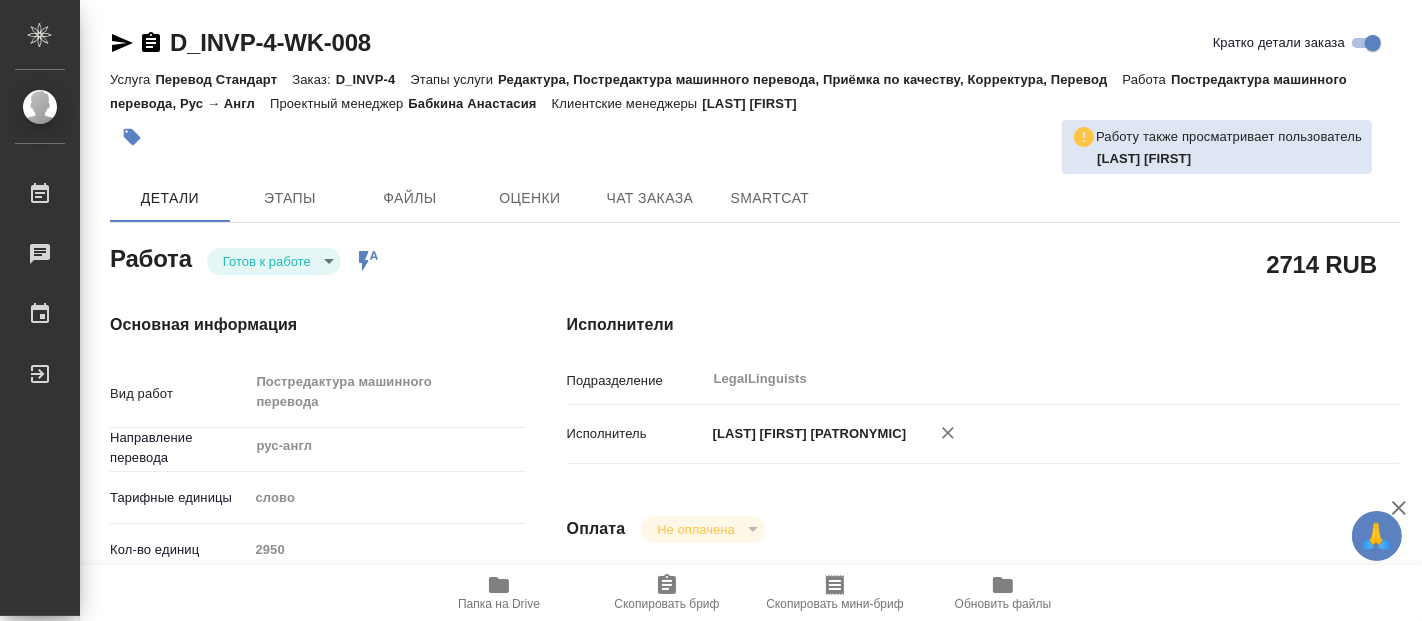 type on "x" 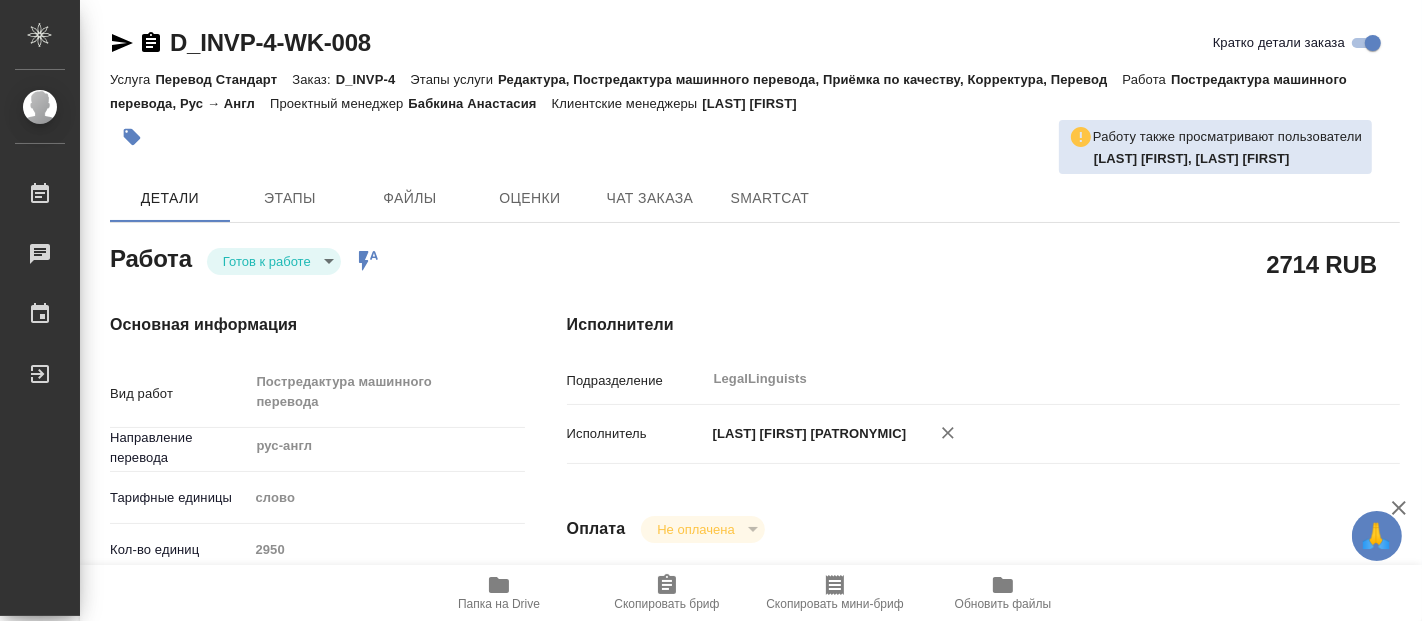 click on "🙏 .cls-1
fill:#fff;
AWATERA Fadeeva Elena Работы 0 Чаты График Выйти D_INVP-4-WK-008 Кратко детали заказа Услуга Перевод Стандарт Заказ: D_INVP-4 Этапы услуги Редактура, Постредактура машинного перевода, Приёмка по качеству, Корректура, Перевод Работа Постредактура машинного перевода, Рус → Англ Проектный менеджер Бабкина Анастасия Клиентские менеджеры Давыдова Елена Работу также просматривают пользователи Кононова Юлия, Сидоренко Ольга Детали Этапы Файлы Оценки Чат заказа SmartCat Работа Готов к работе readyForWork Работа включена в последовательность 2714 RUB Вид работ x" at bounding box center [711, 310] 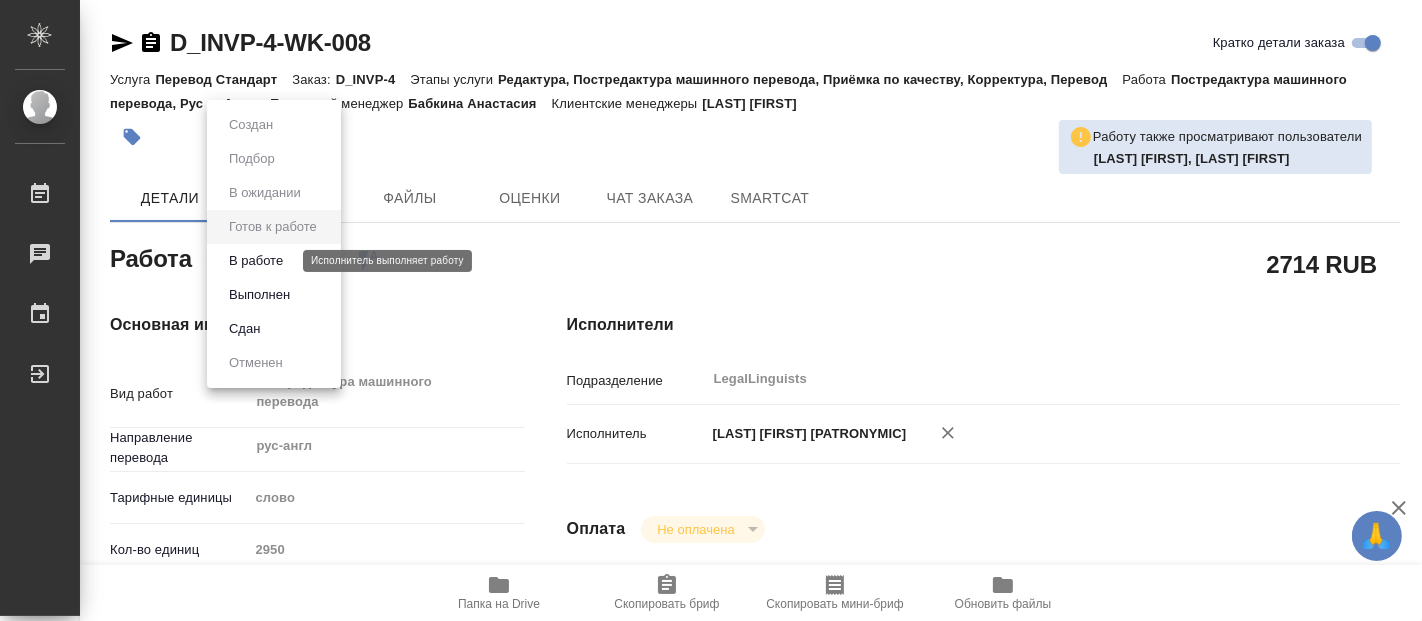 click on "В работе" at bounding box center (256, 261) 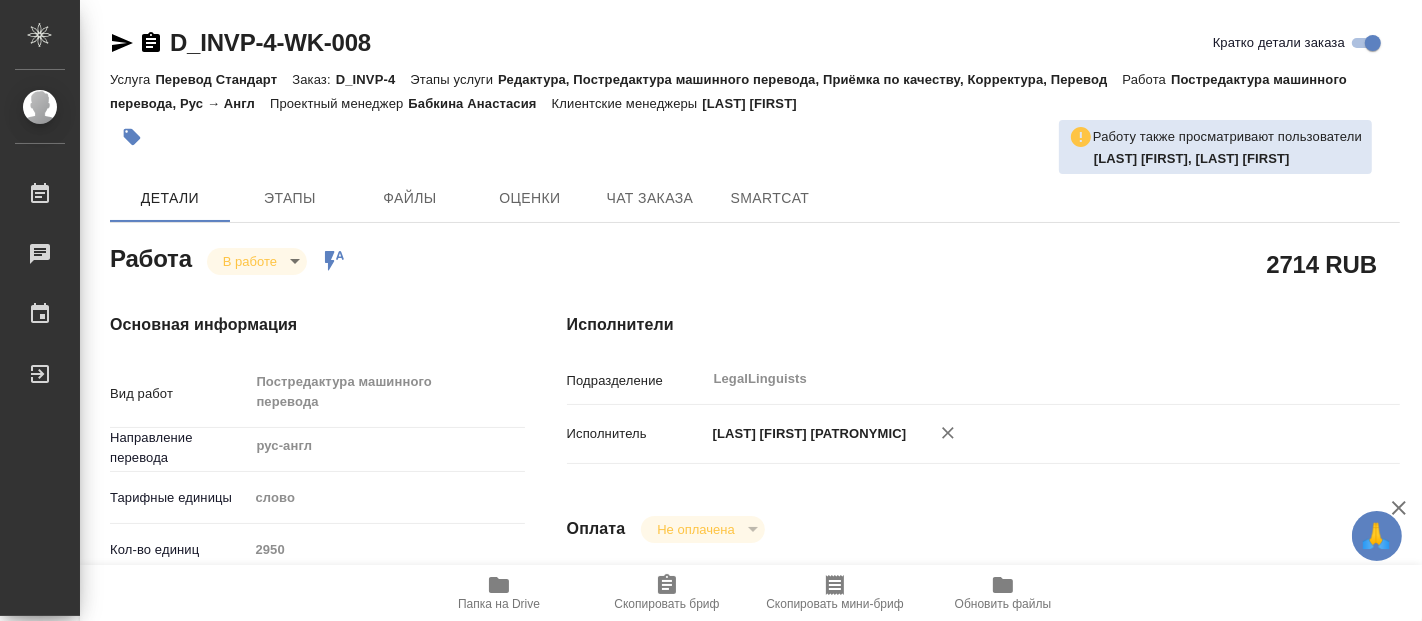 type on "x" 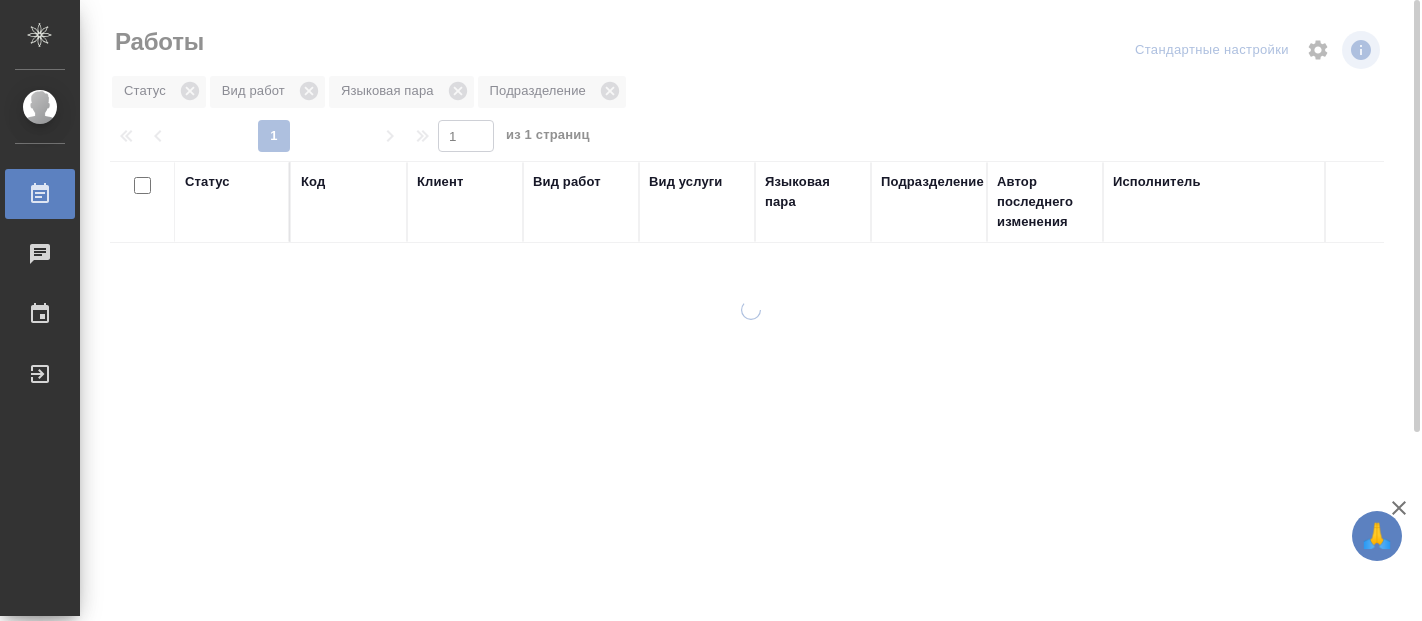 scroll, scrollTop: 0, scrollLeft: 0, axis: both 